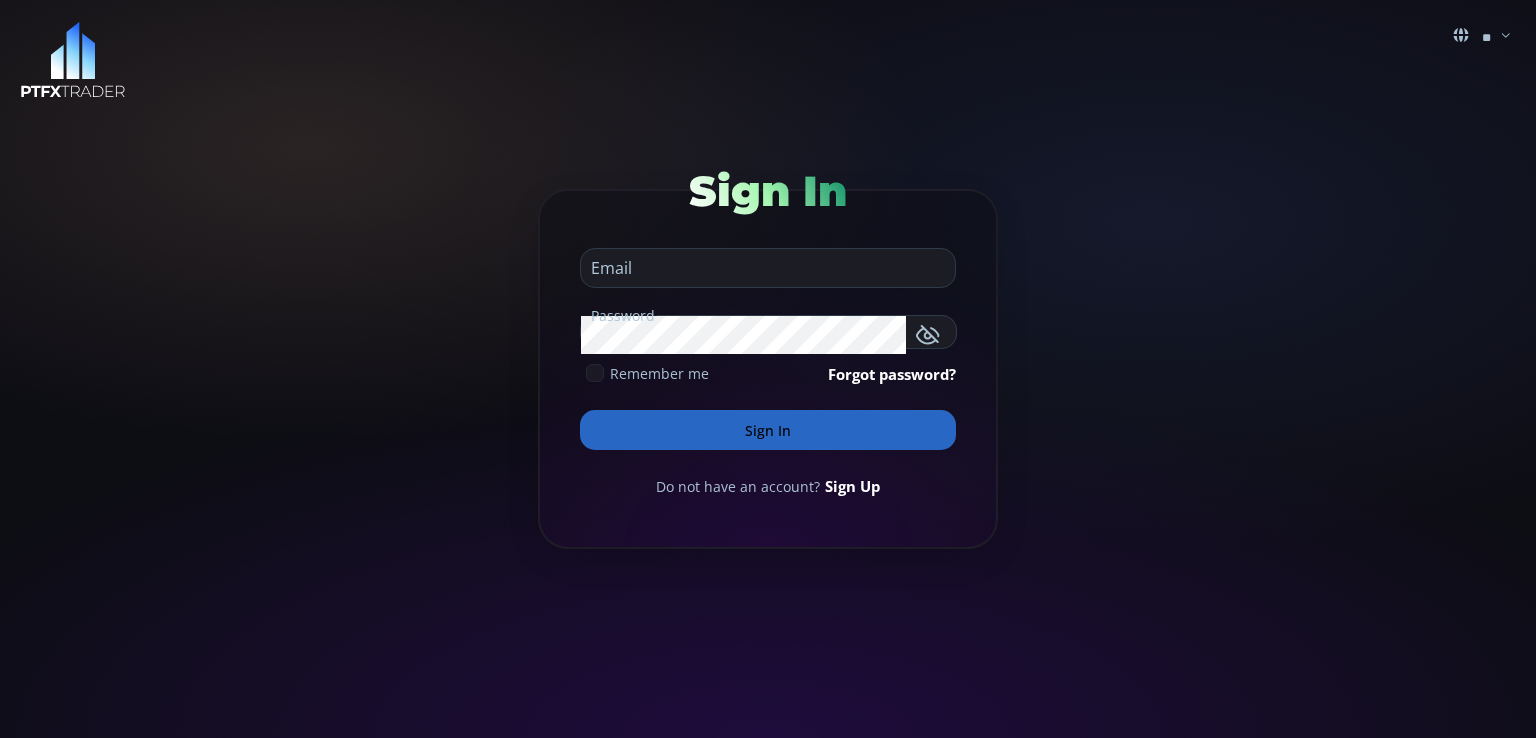scroll, scrollTop: 0, scrollLeft: 0, axis: both 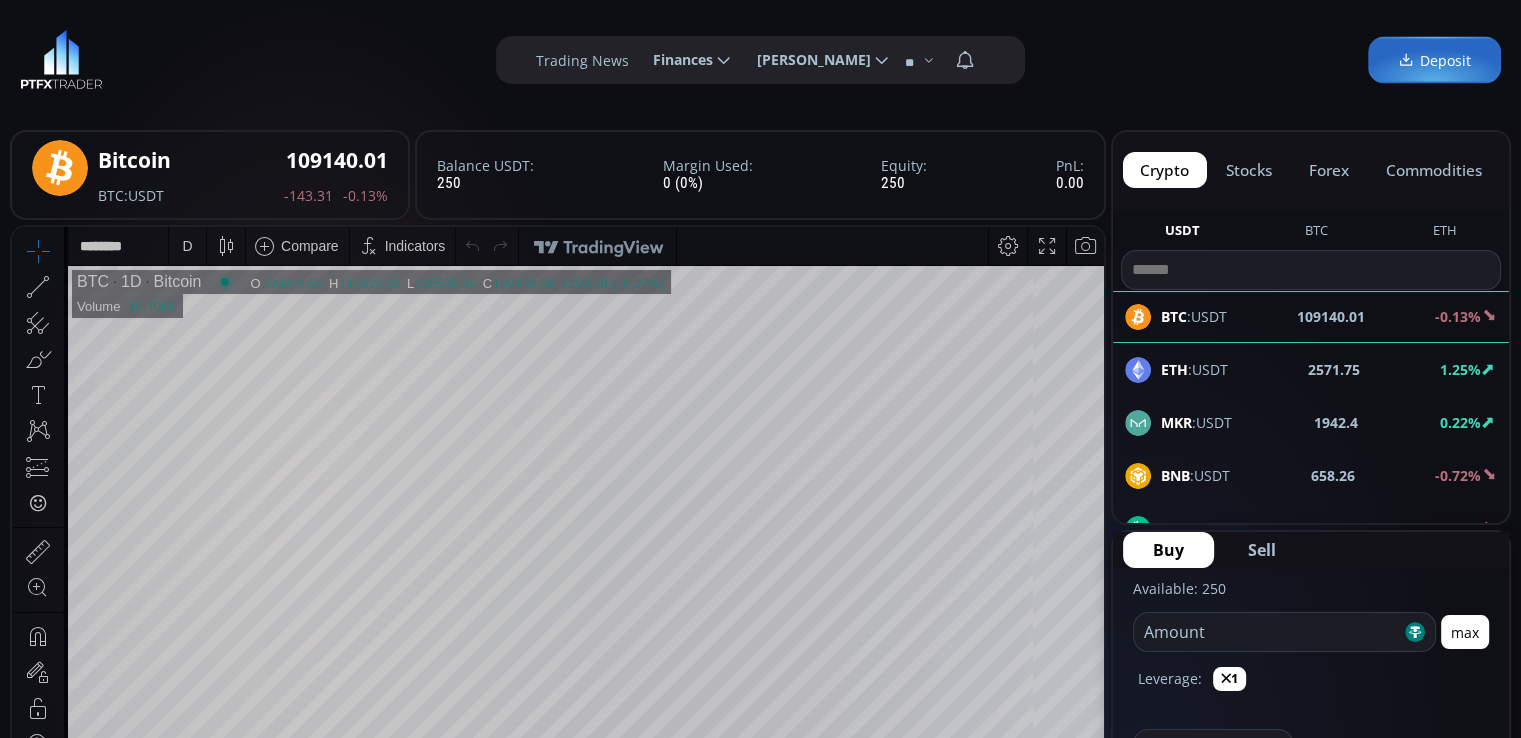 click on "[PERSON_NAME]" 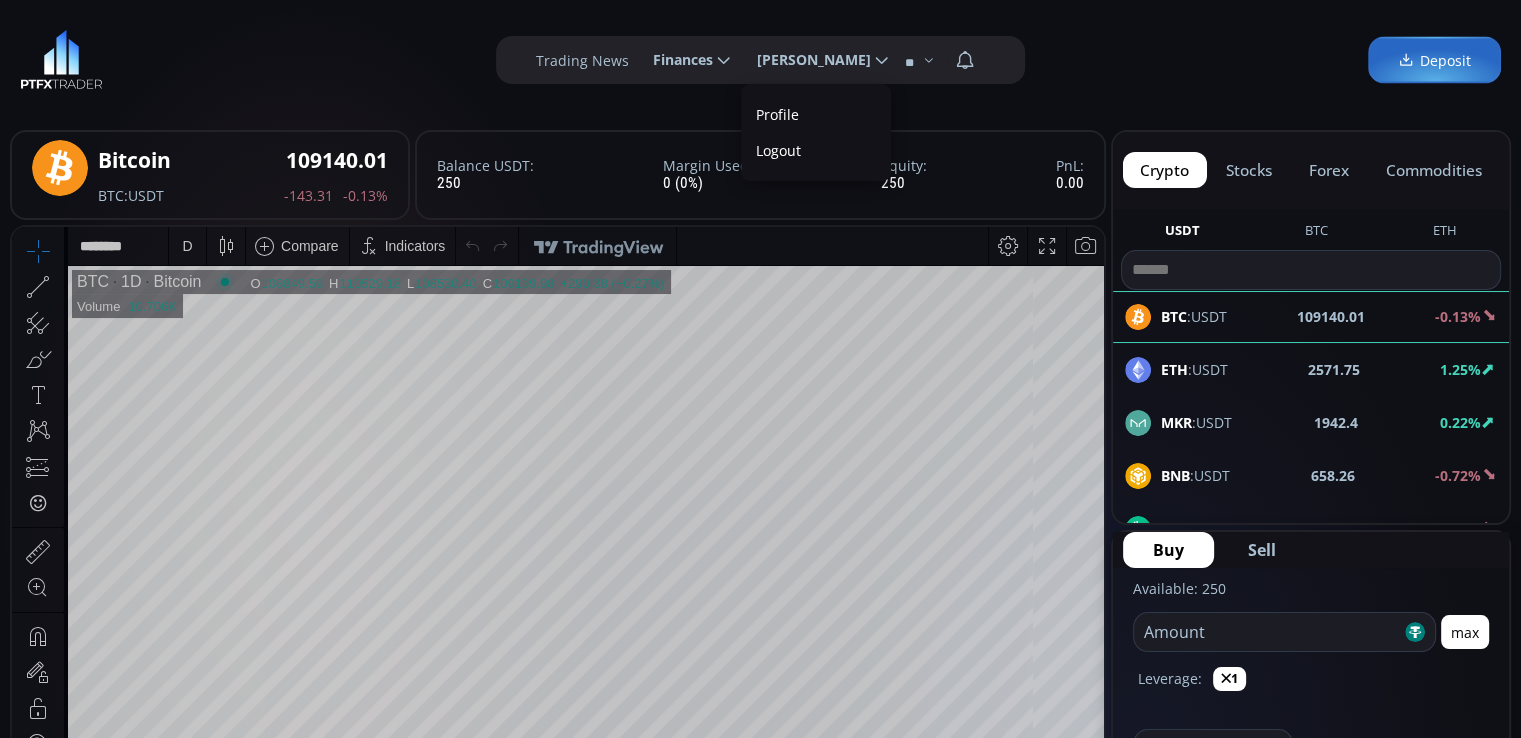 scroll, scrollTop: 0, scrollLeft: 113, axis: horizontal 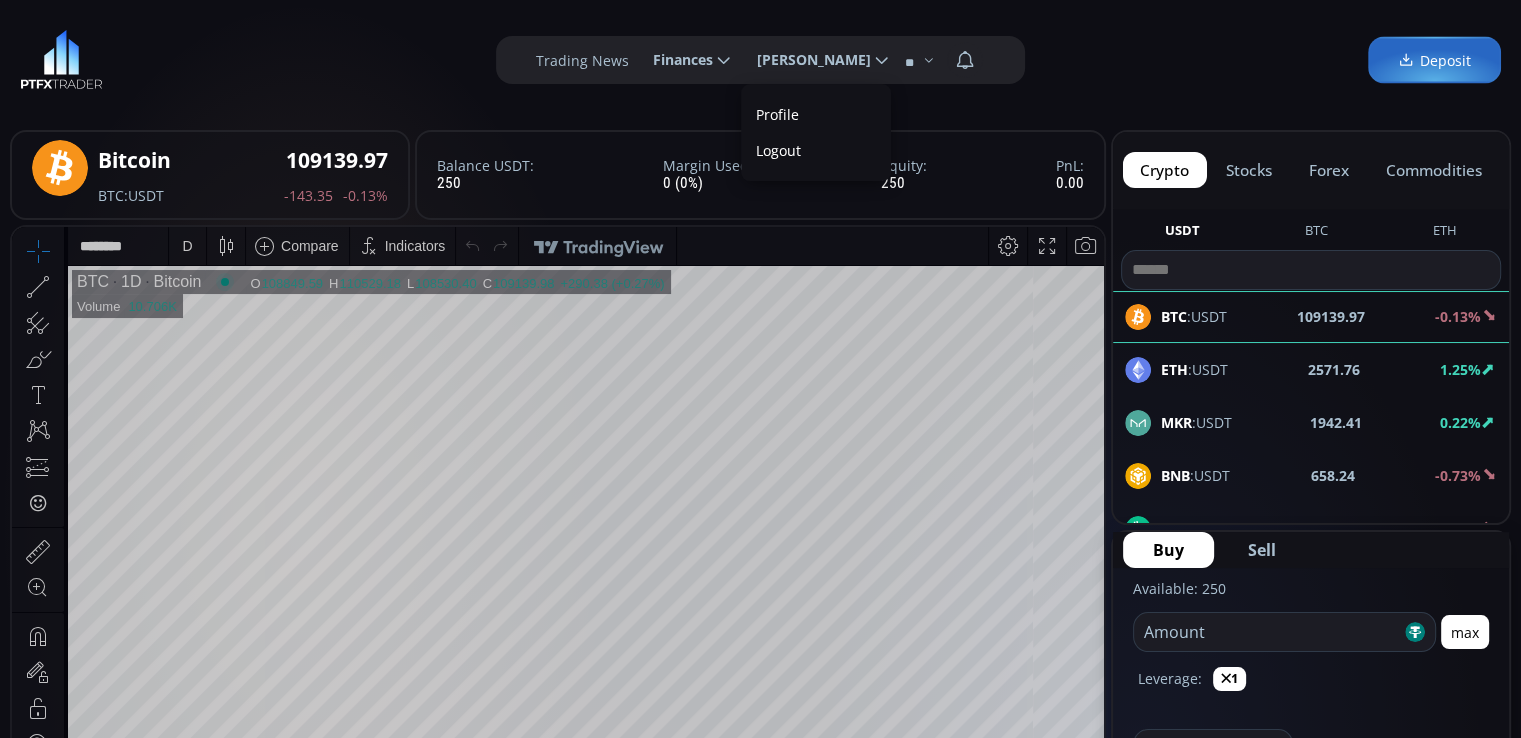 click on "Profile" at bounding box center [816, 114] 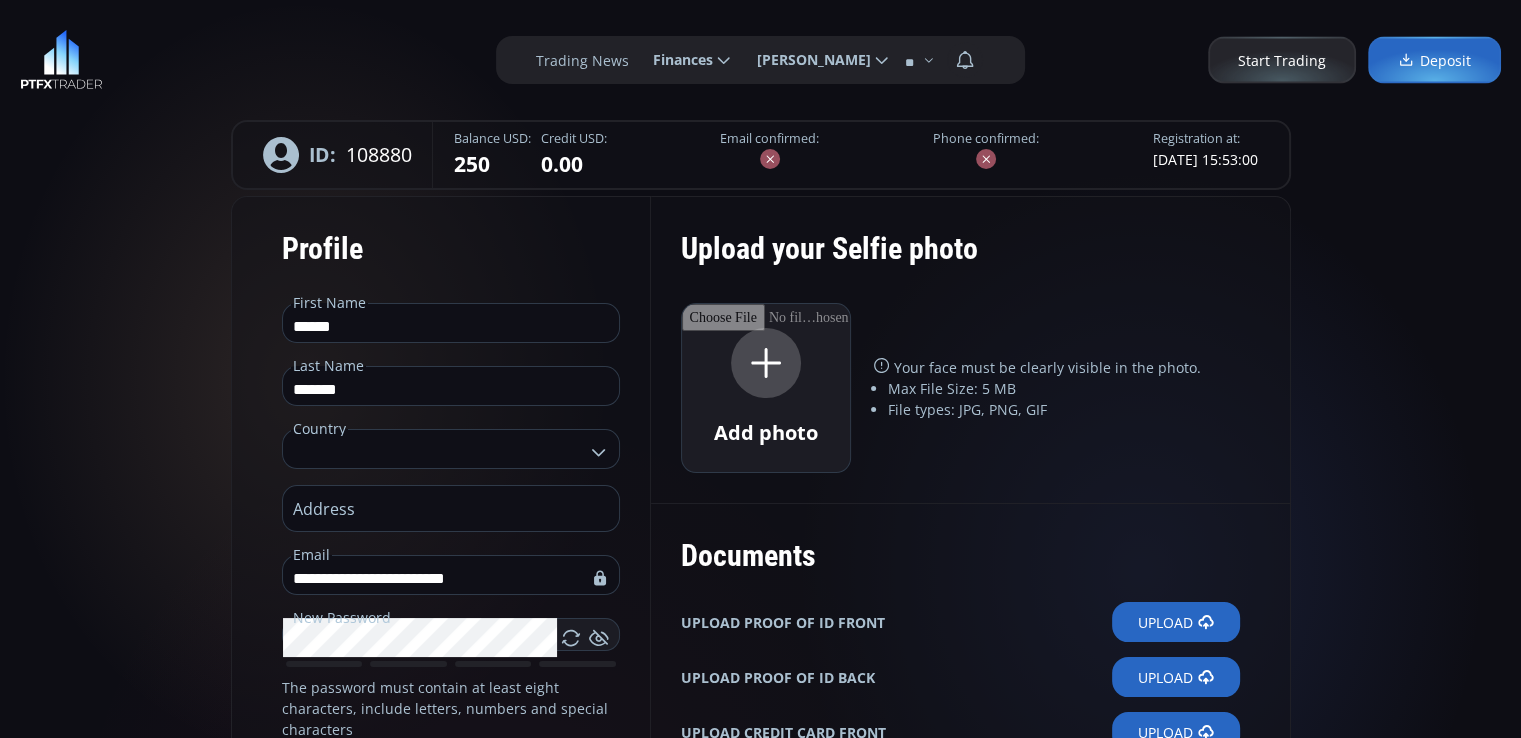 type on "**********" 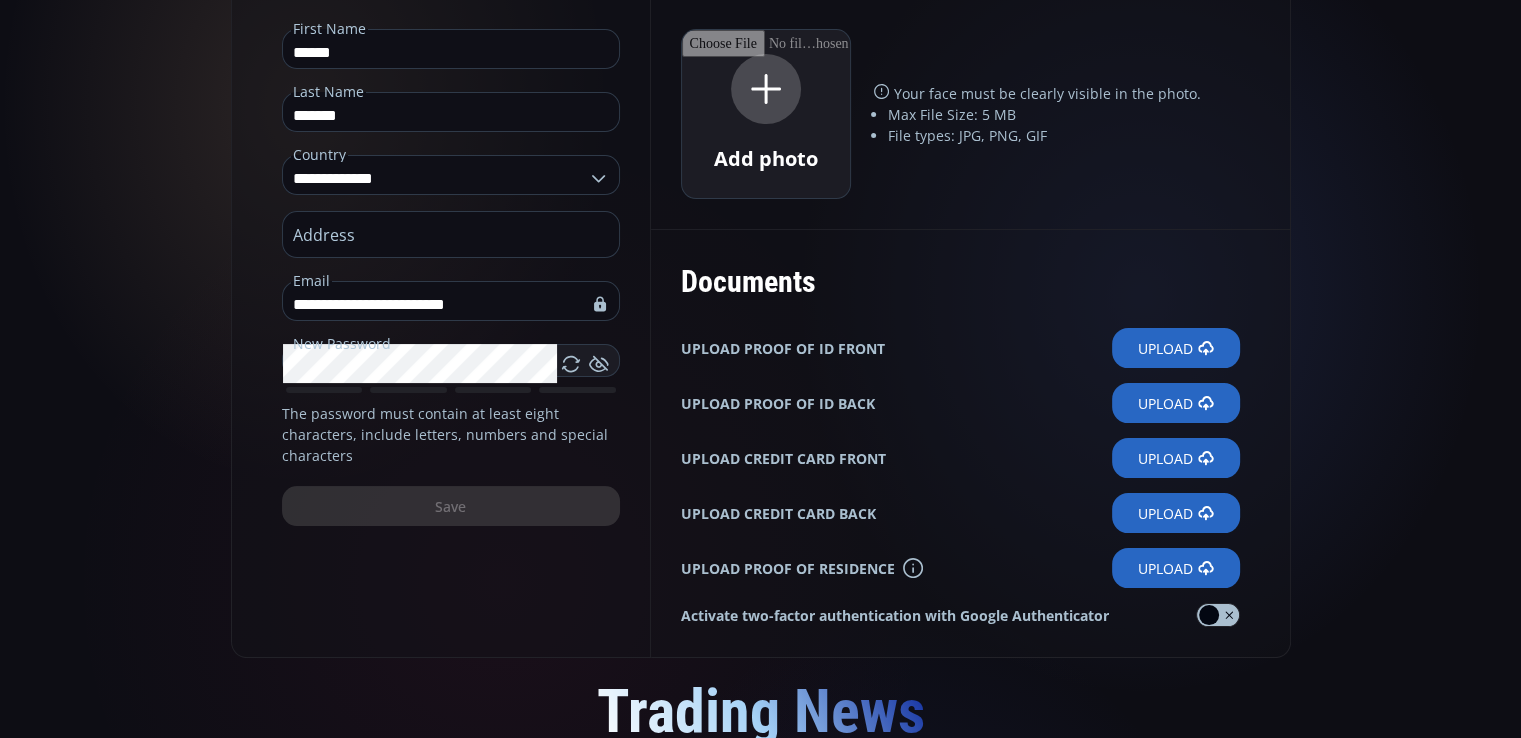 scroll, scrollTop: 0, scrollLeft: 0, axis: both 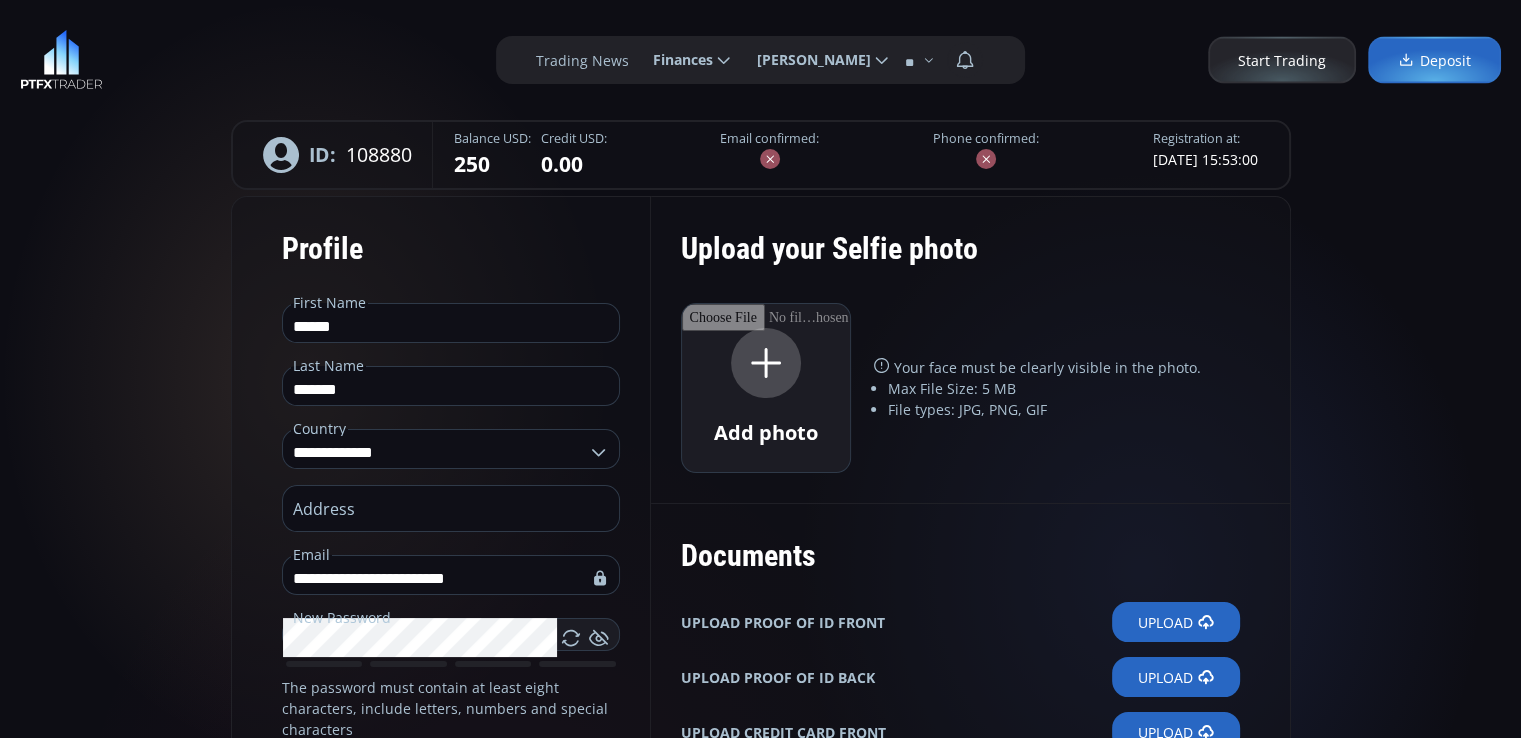 click on "Finances" 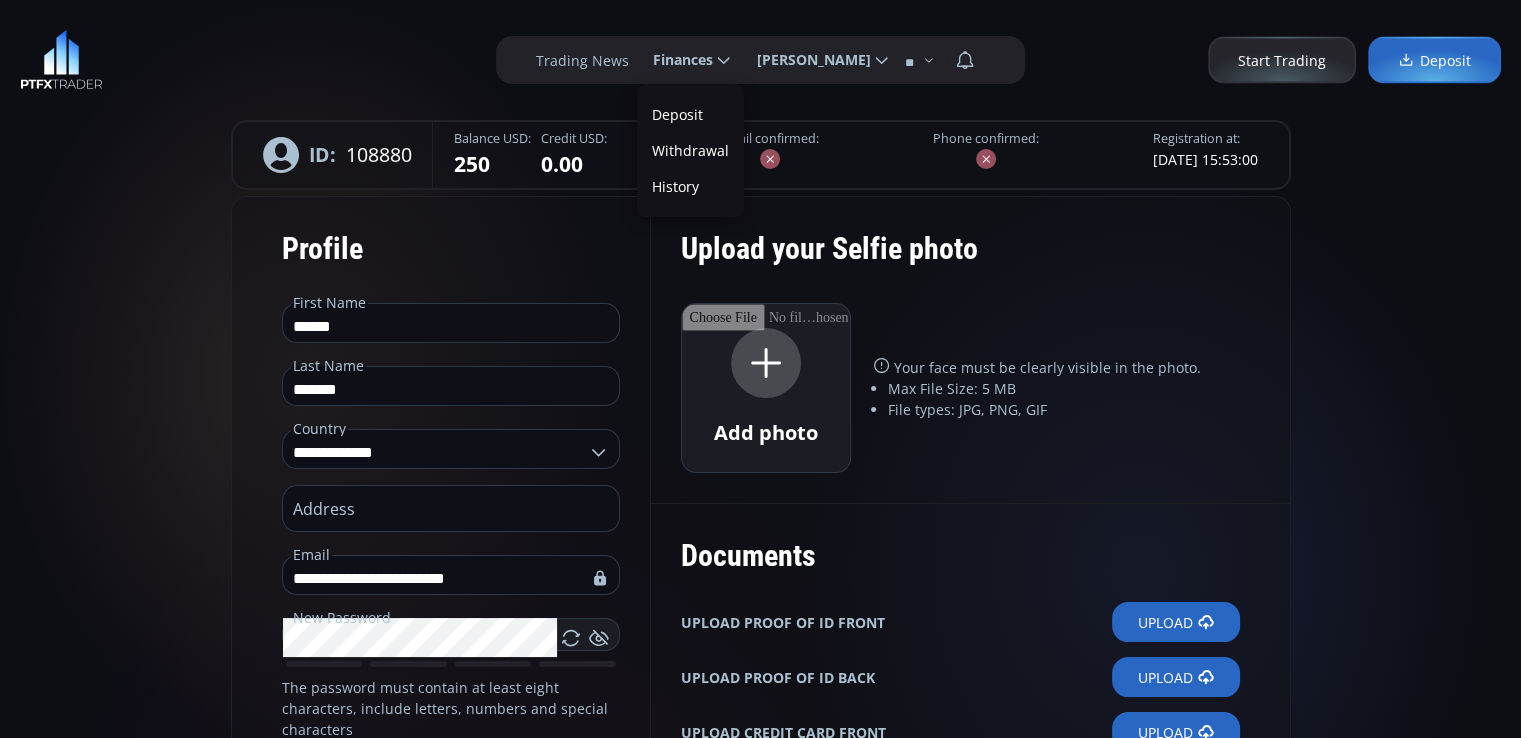 click on "History" at bounding box center (690, 186) 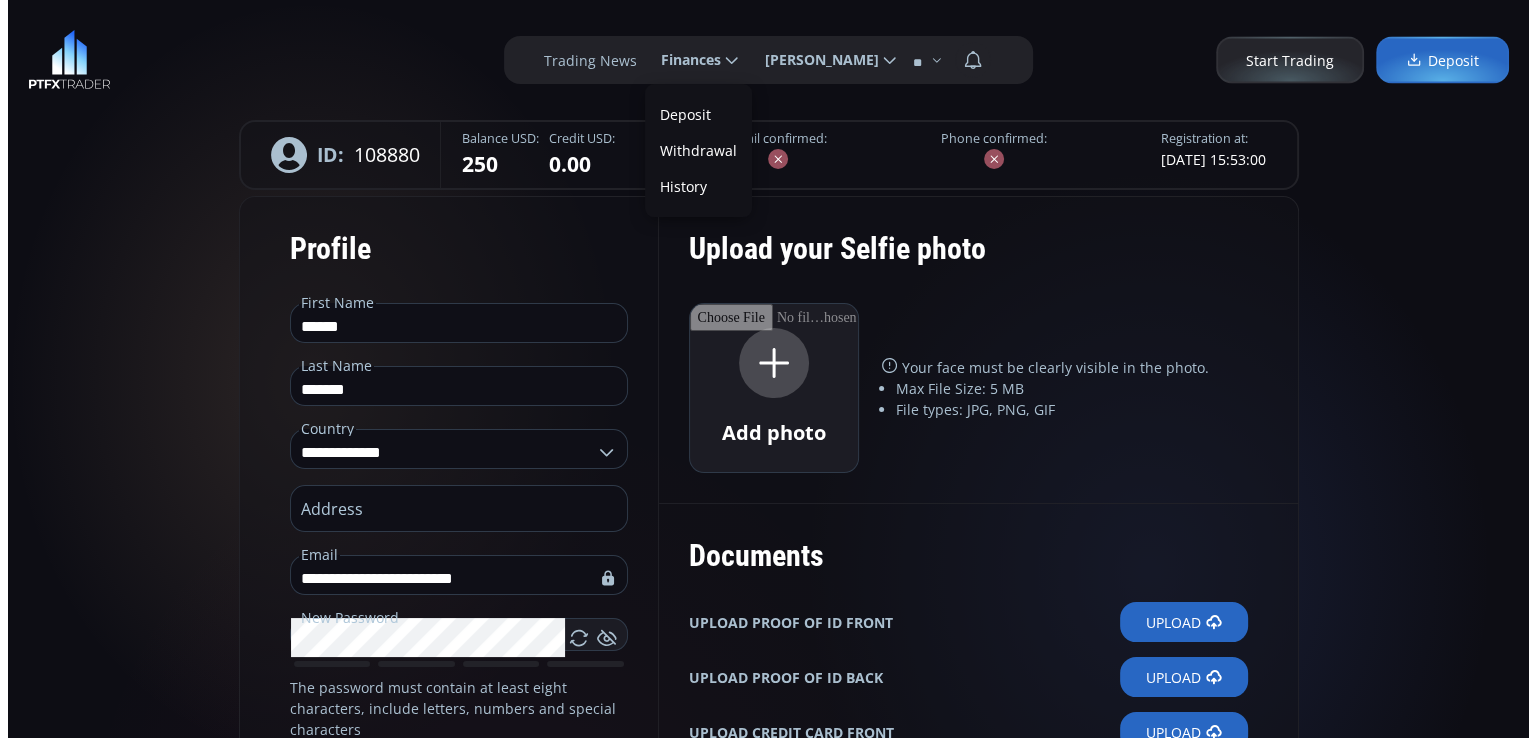 scroll, scrollTop: 0, scrollLeft: 0, axis: both 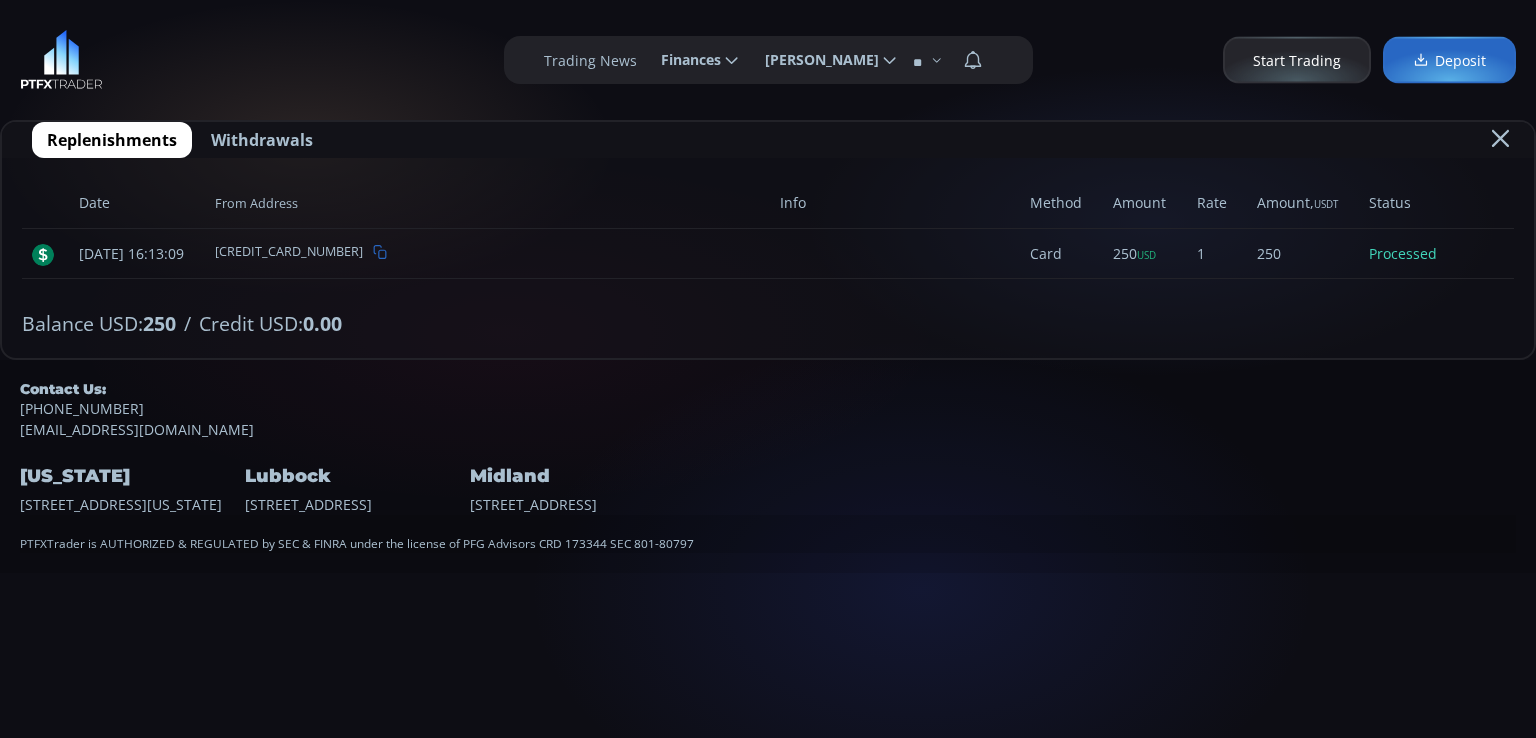 click on "New York  16 W 48th St, New York, NY 10036  Lubbock  8721 Milwaukee Avenue, Lubbock, TX 79424  Midland  4801 N. Midland Drive, Suite F, Midland, TX 79707, United States" at bounding box center (768, 477) 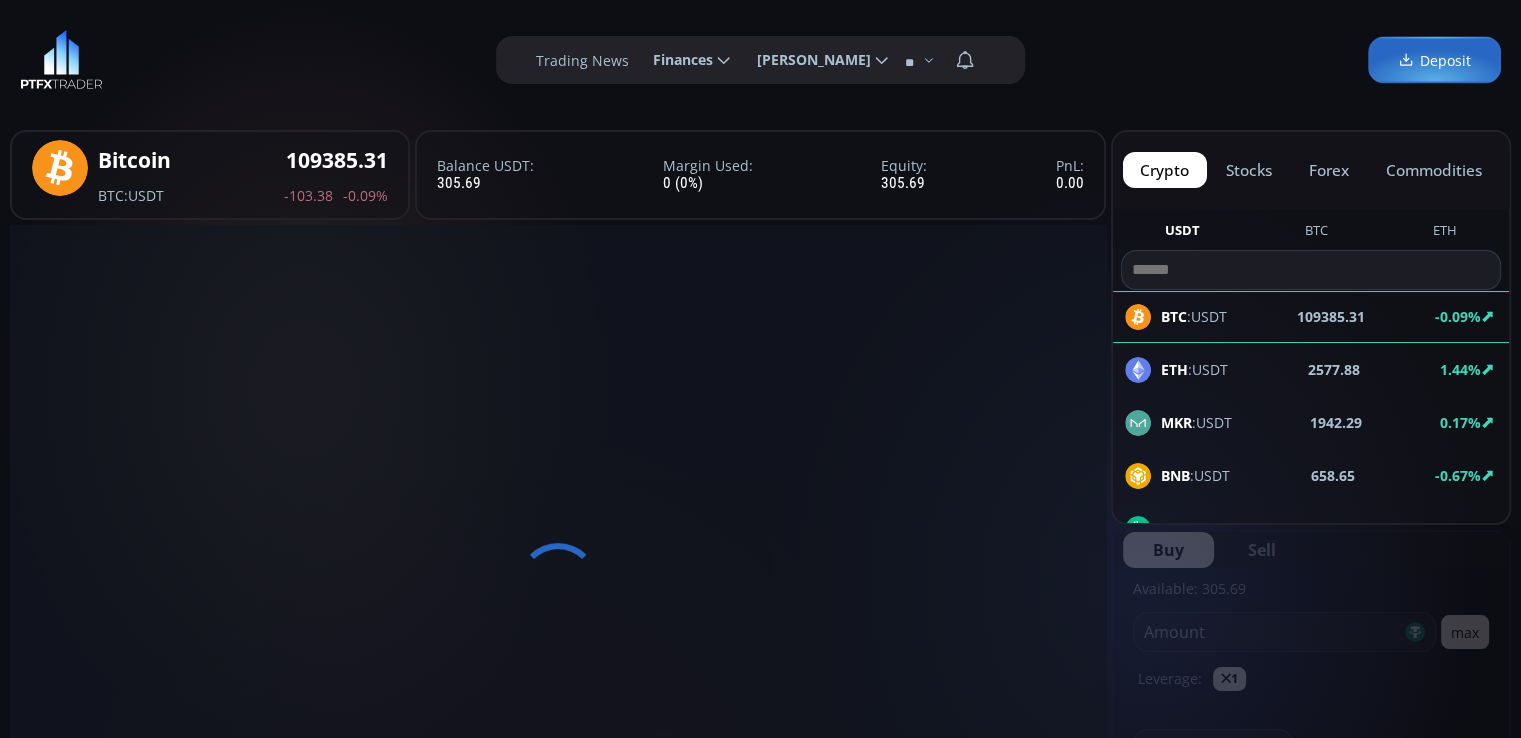 scroll, scrollTop: 0, scrollLeft: 0, axis: both 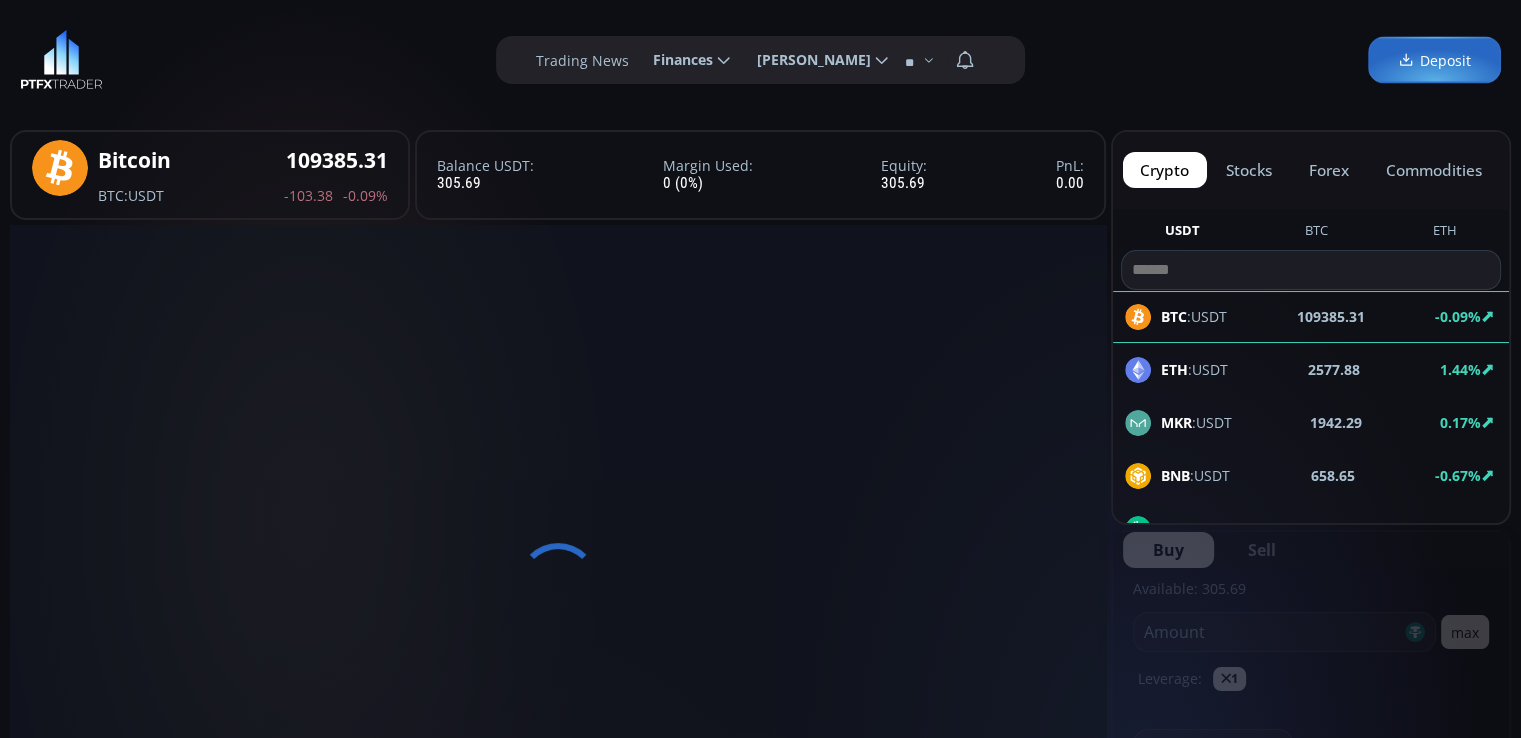 click on "Finances" 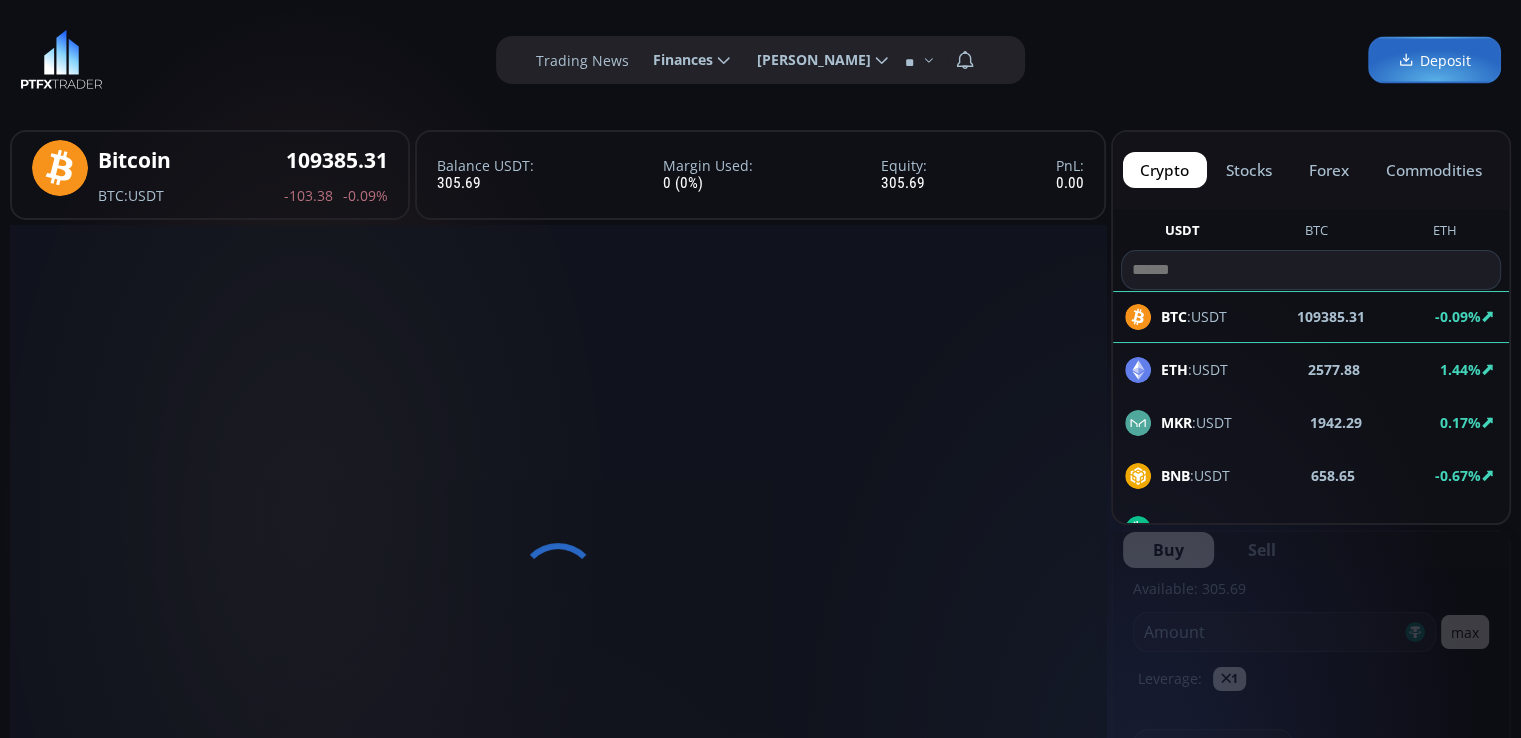 click on "********" 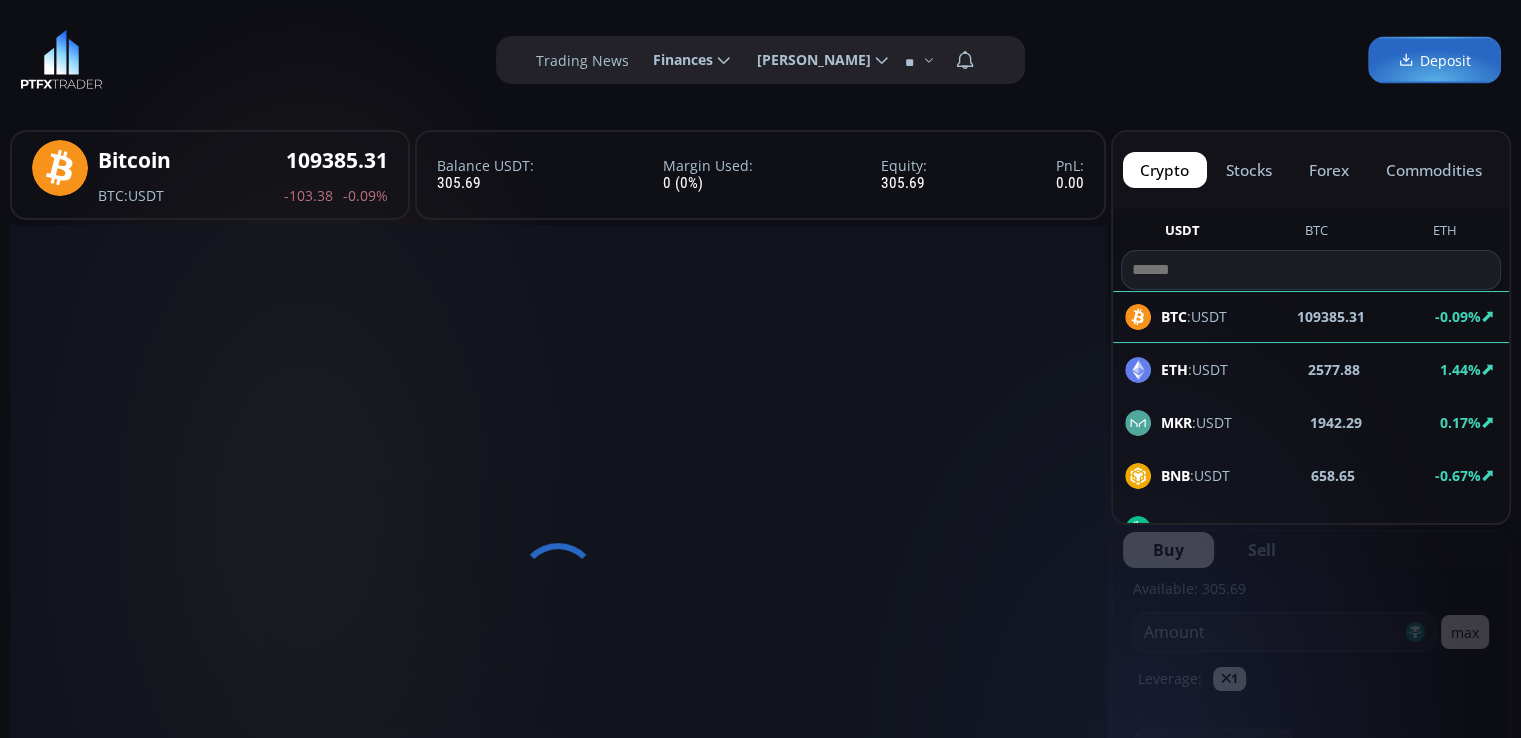 scroll, scrollTop: 0, scrollLeft: 60, axis: horizontal 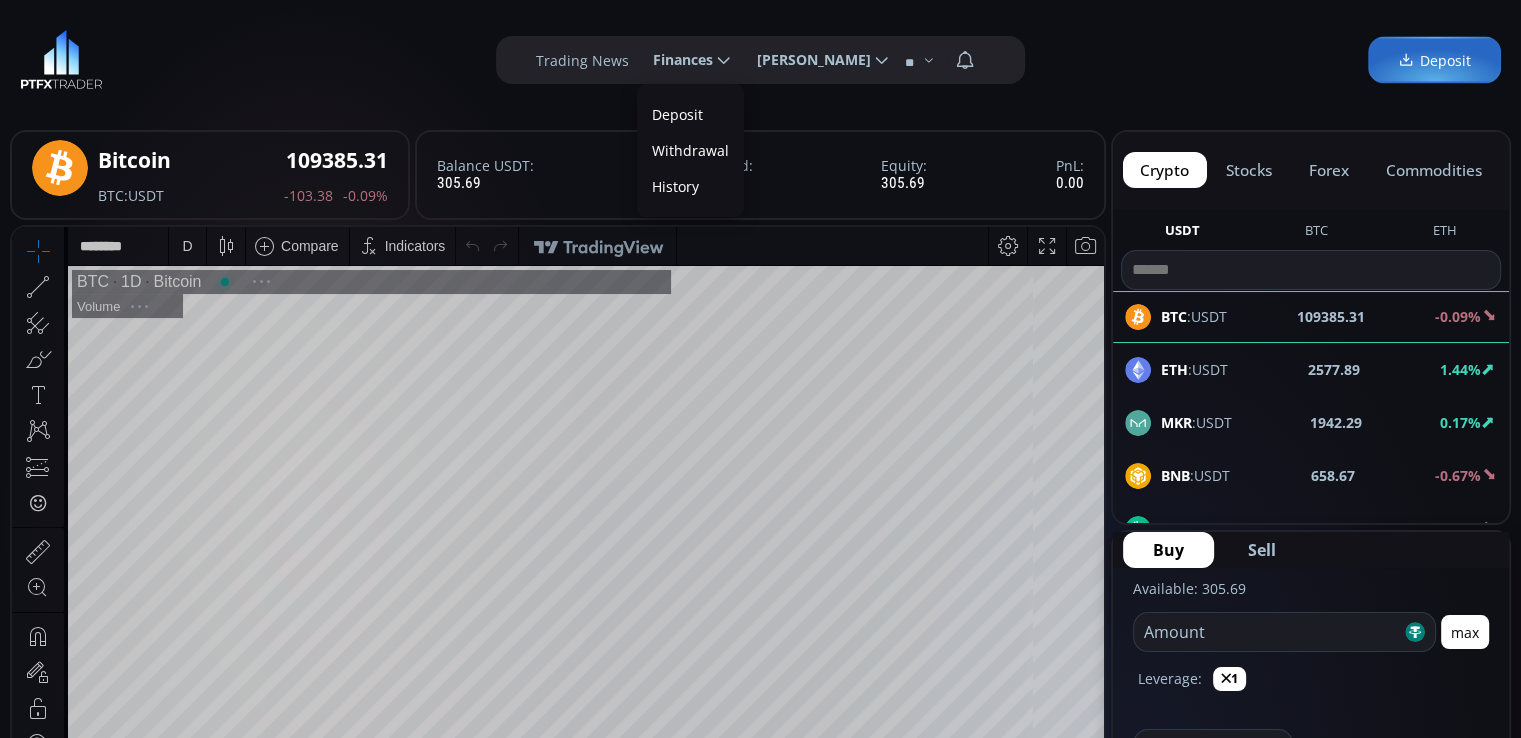 click on "History" at bounding box center [690, 186] 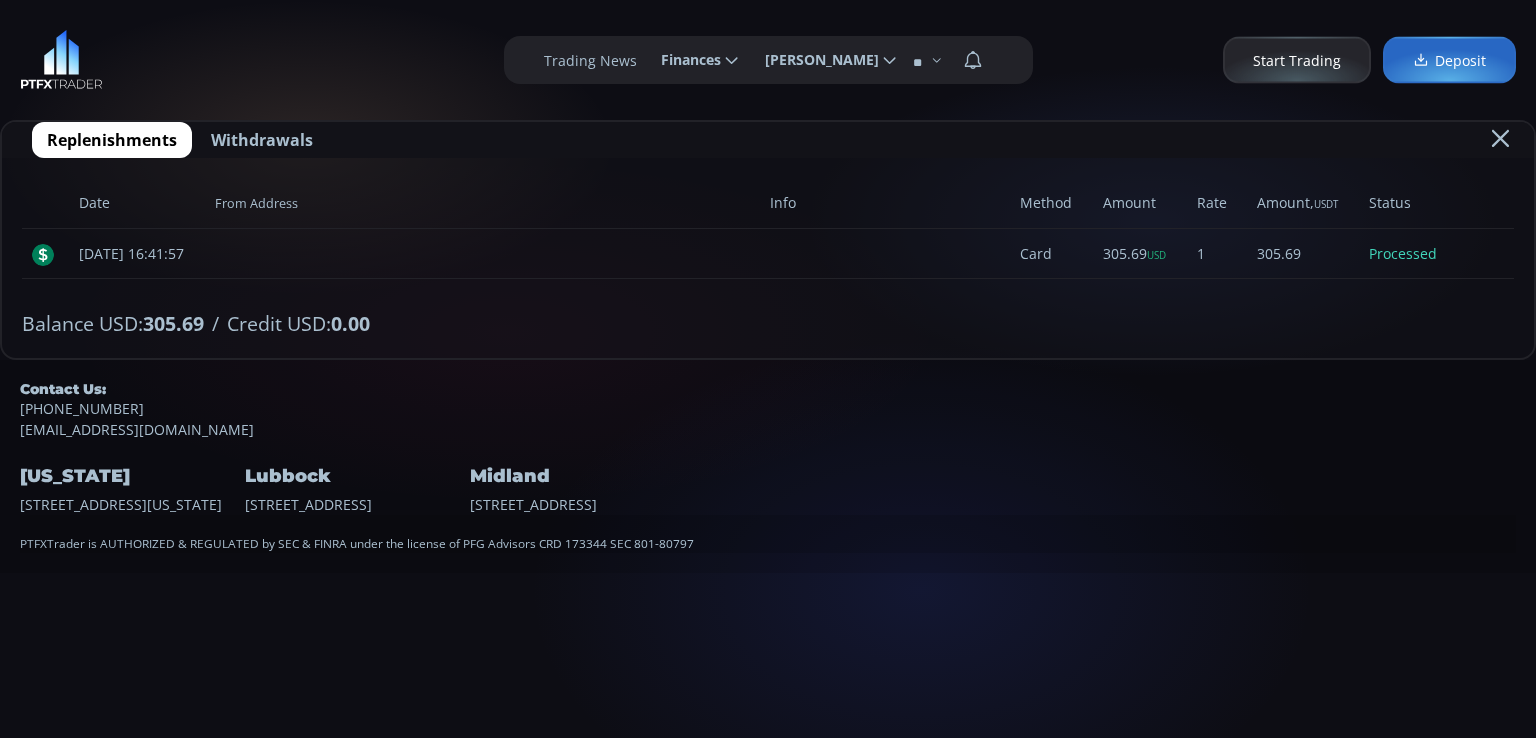 click on "New York  16 W 48th St, New York, NY 10036  Lubbock  8721 Milwaukee Avenue, Lubbock, TX 79424  Midland  4801 N. Midland Drive, Suite F, Midland, TX 79707, United States" at bounding box center (768, 477) 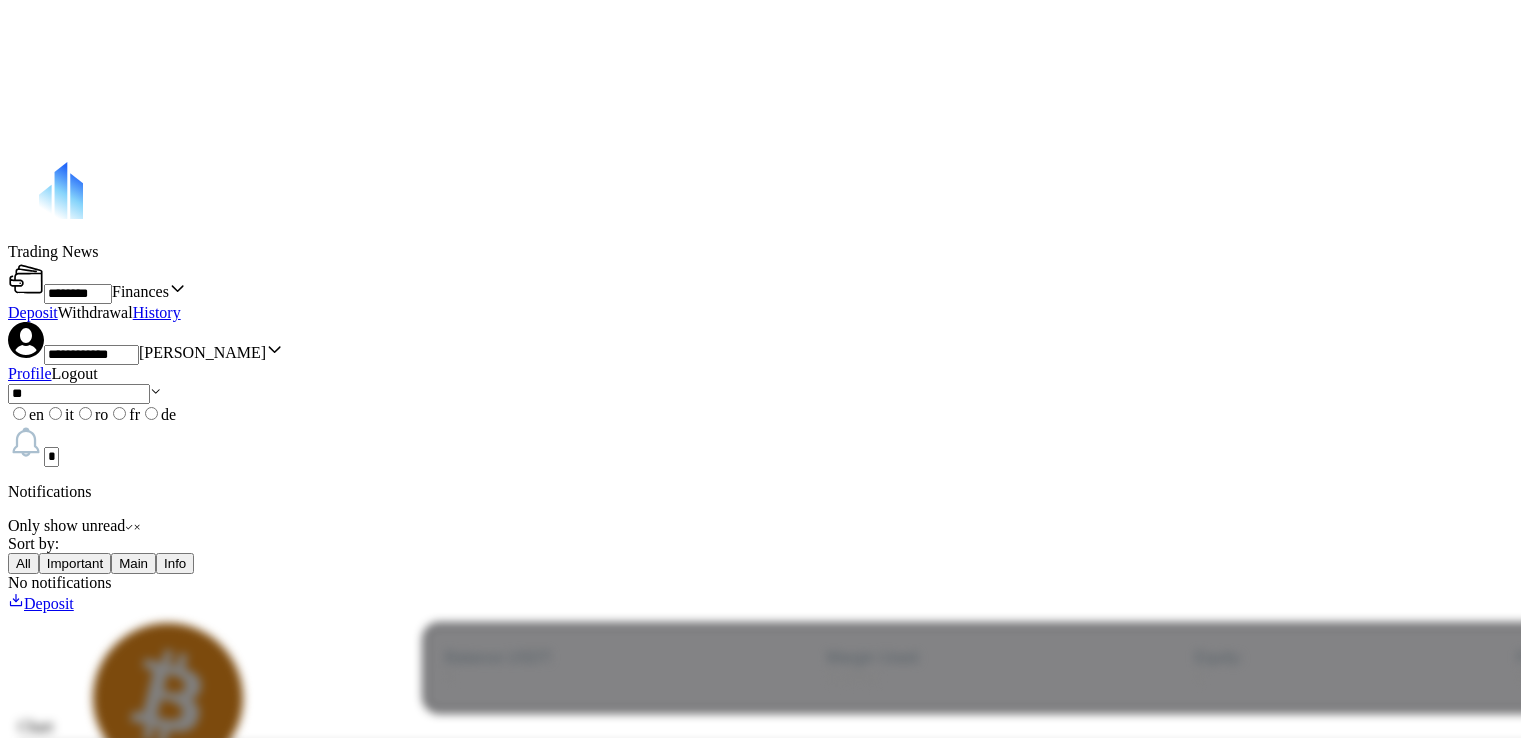 scroll, scrollTop: 0, scrollLeft: 0, axis: both 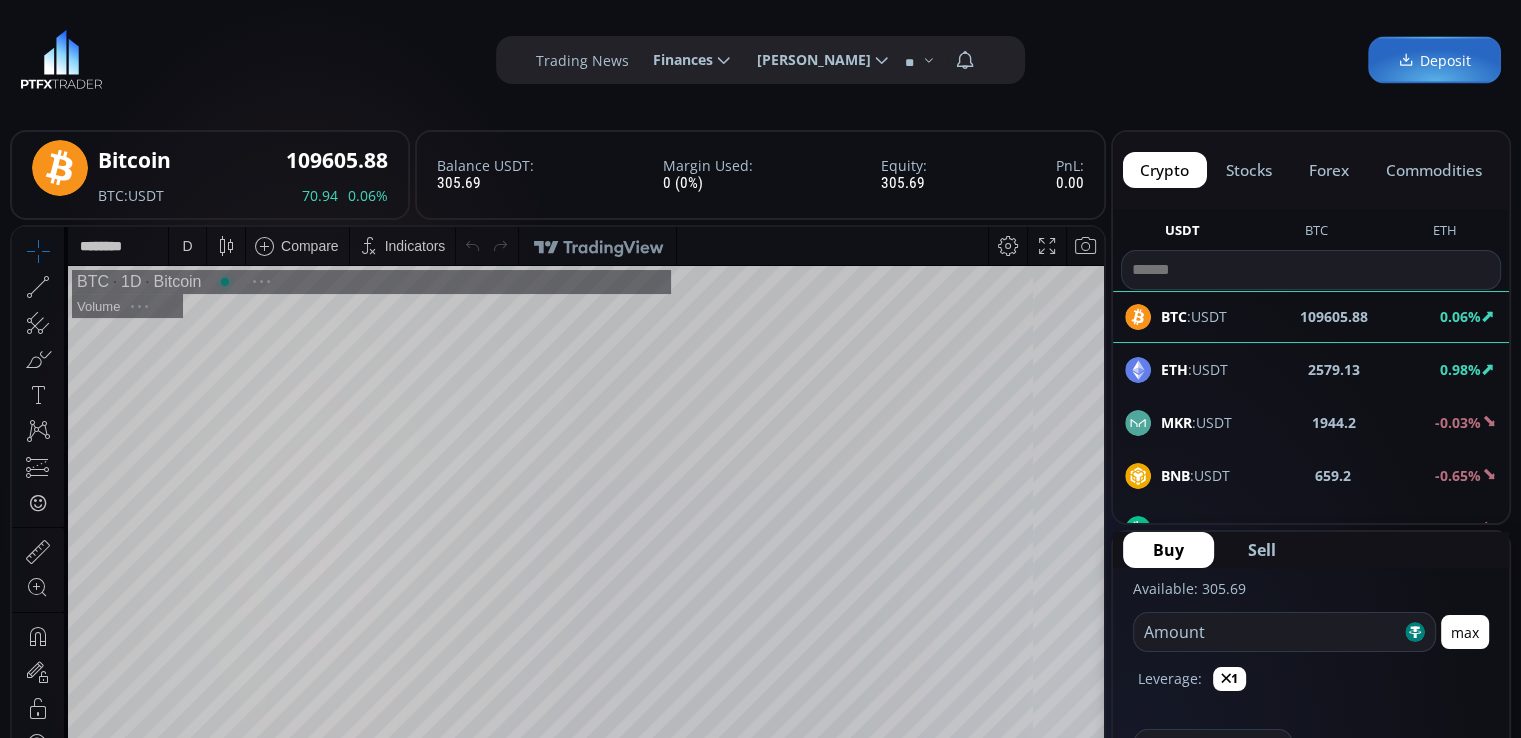 click on "[PERSON_NAME]" 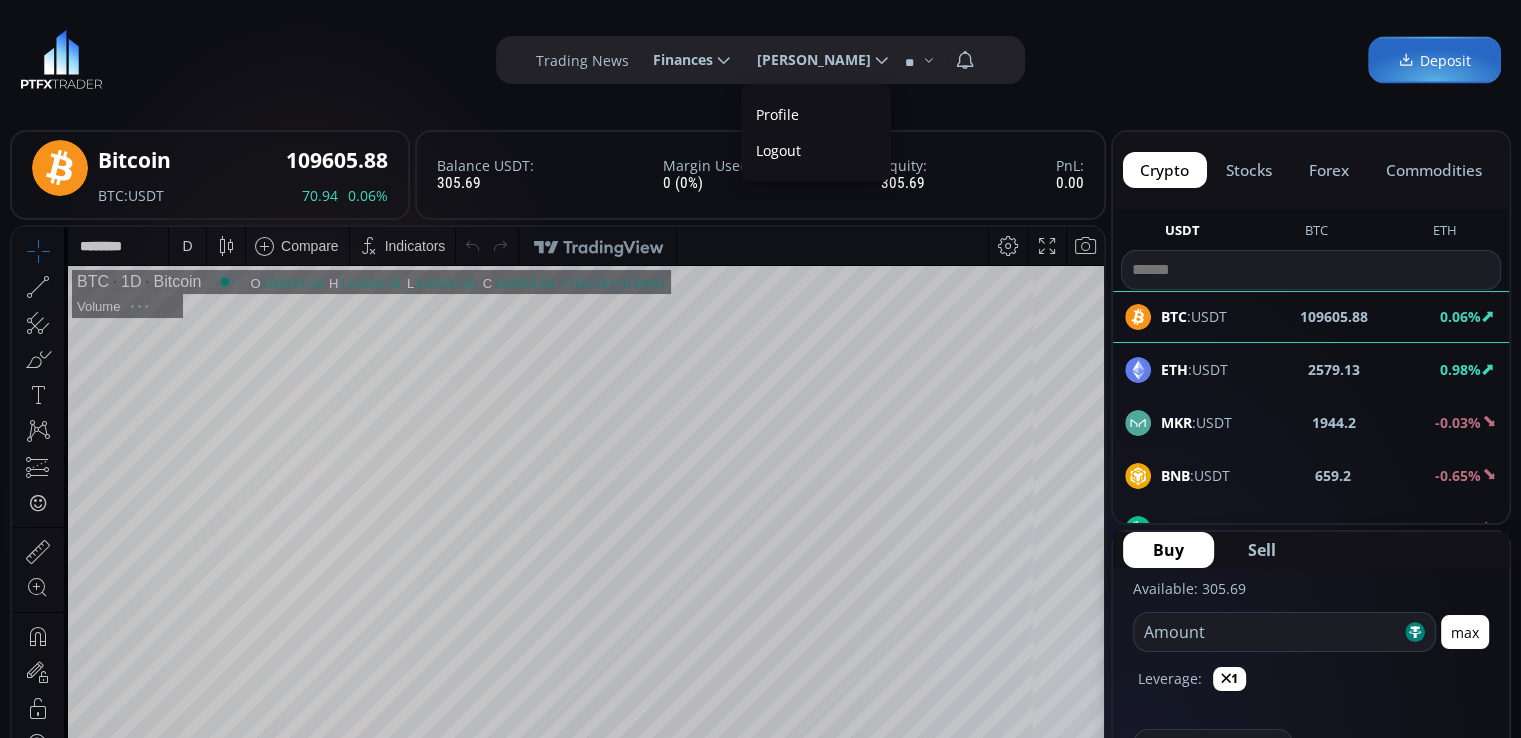 click on "Profile" at bounding box center (816, 114) 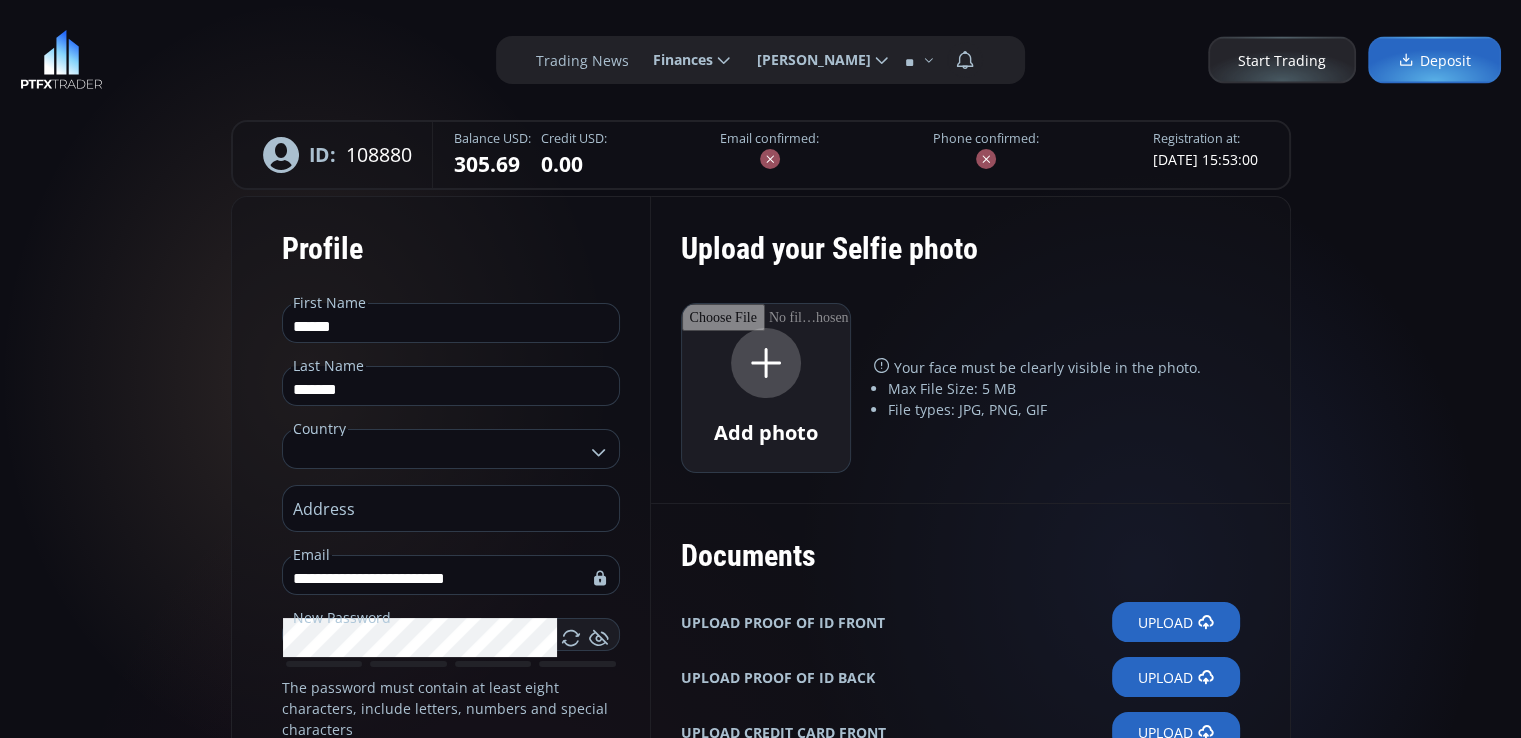 type on "**********" 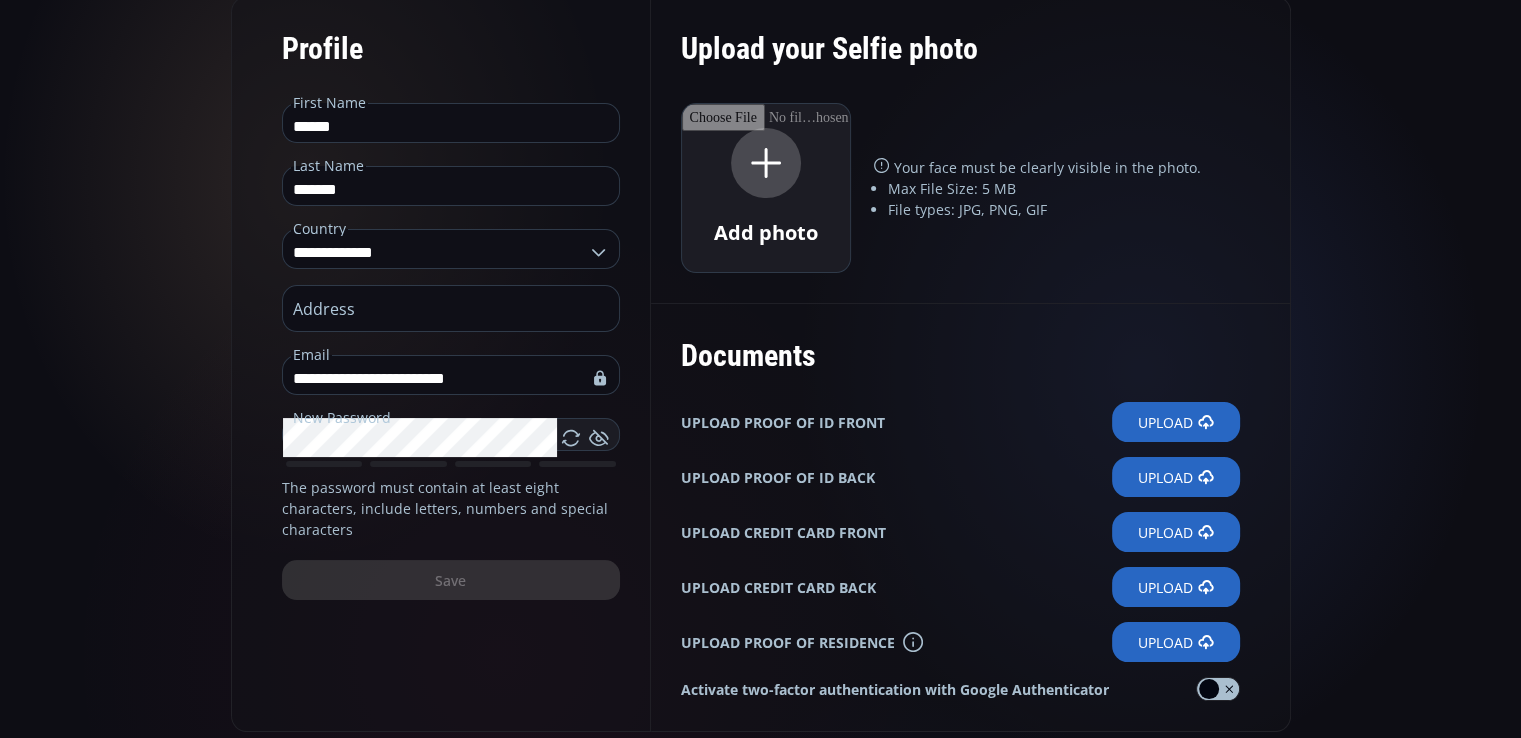 scroll, scrollTop: 300, scrollLeft: 0, axis: vertical 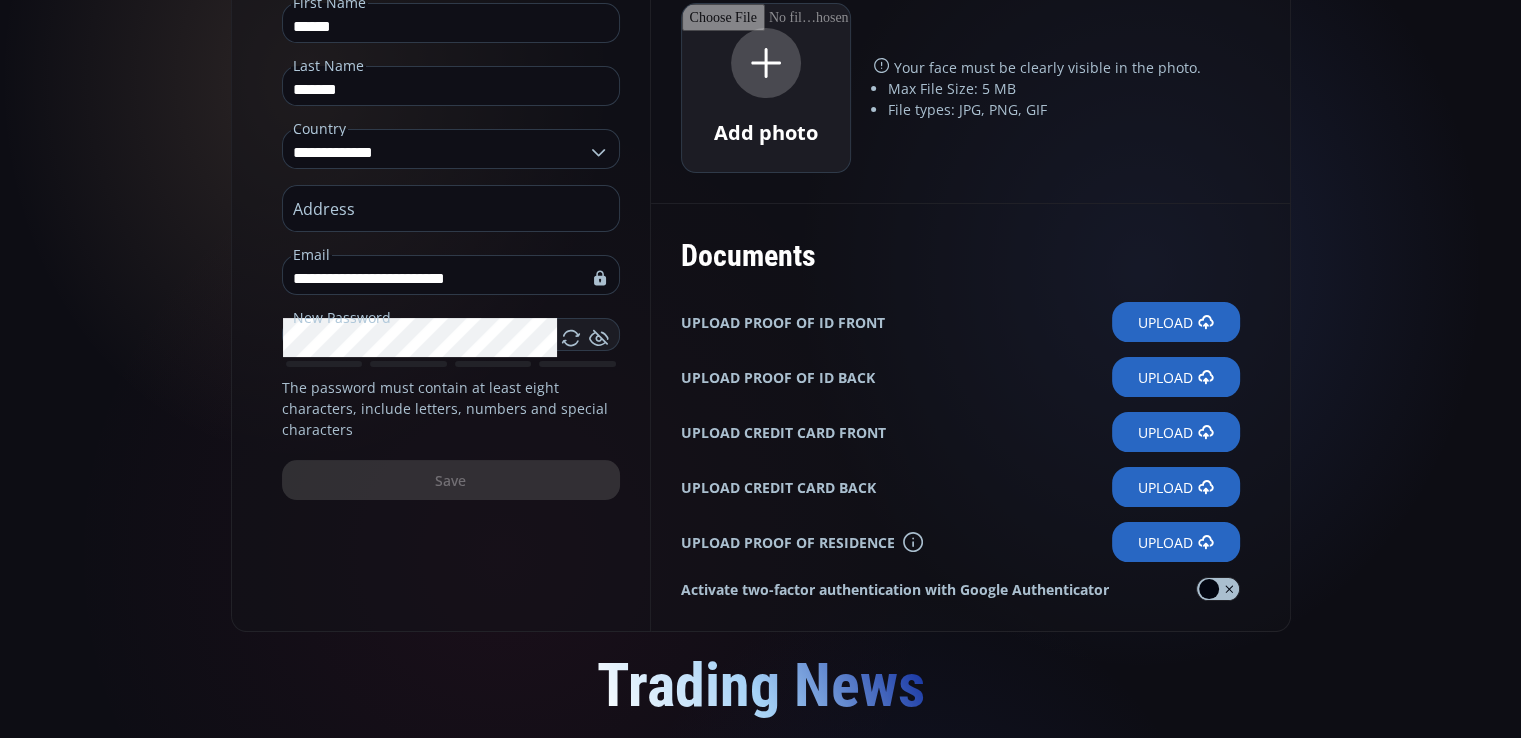 click on "Upload" 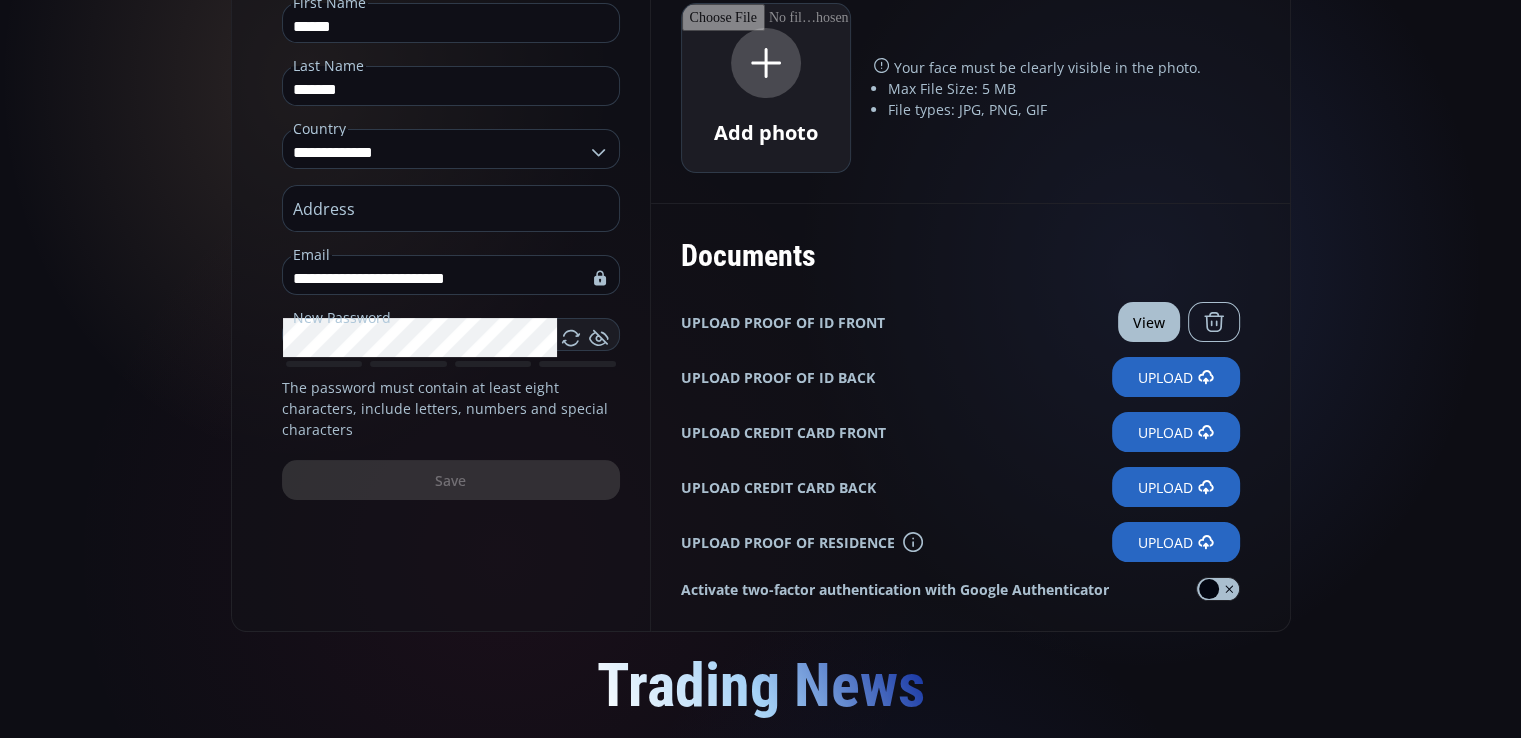 click on "Upload" 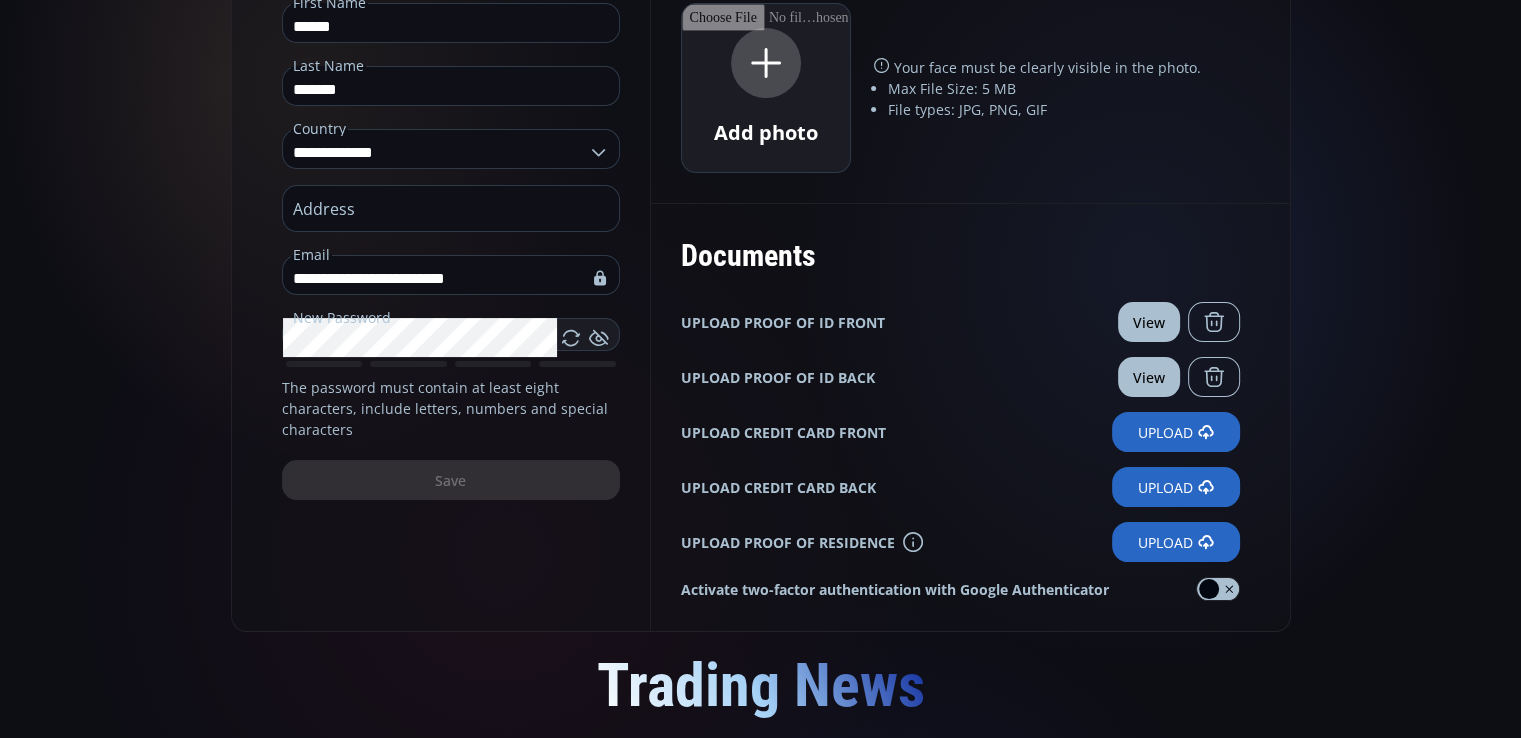scroll, scrollTop: 0, scrollLeft: 0, axis: both 